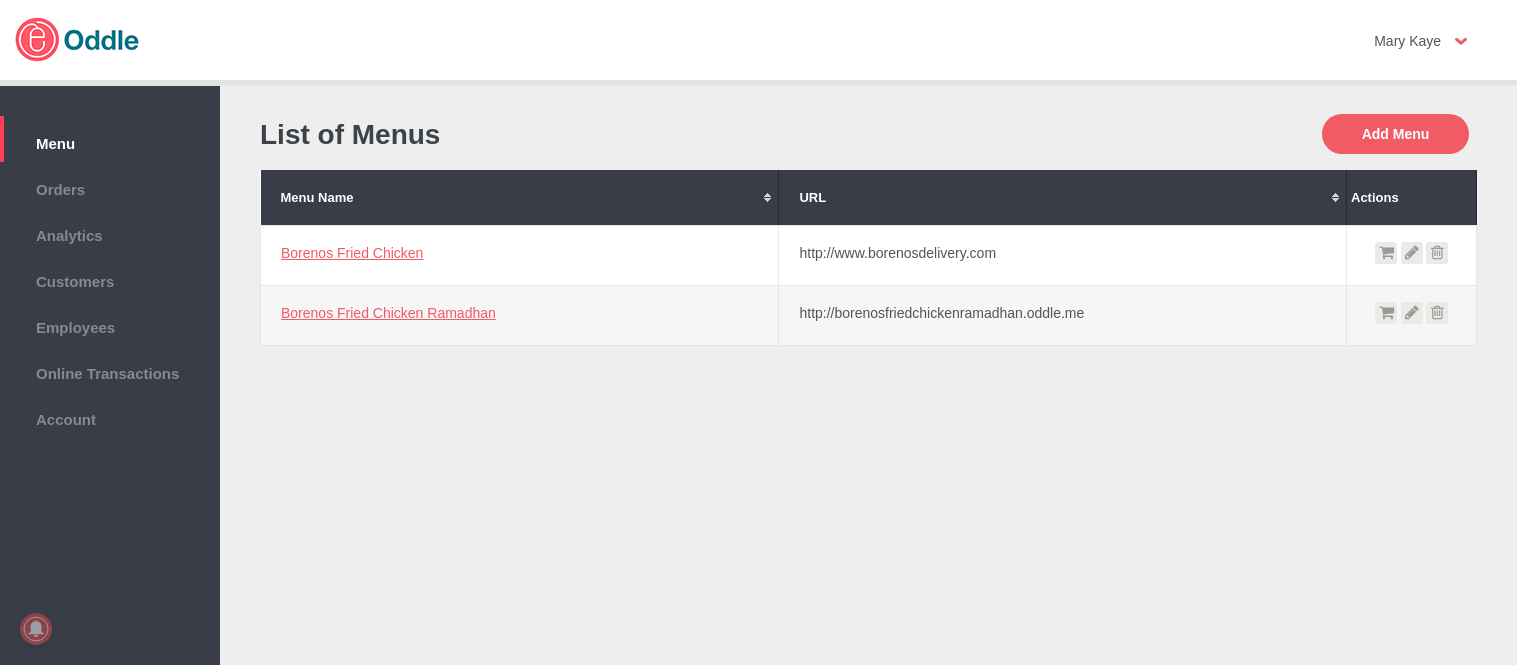 scroll, scrollTop: 0, scrollLeft: 0, axis: both 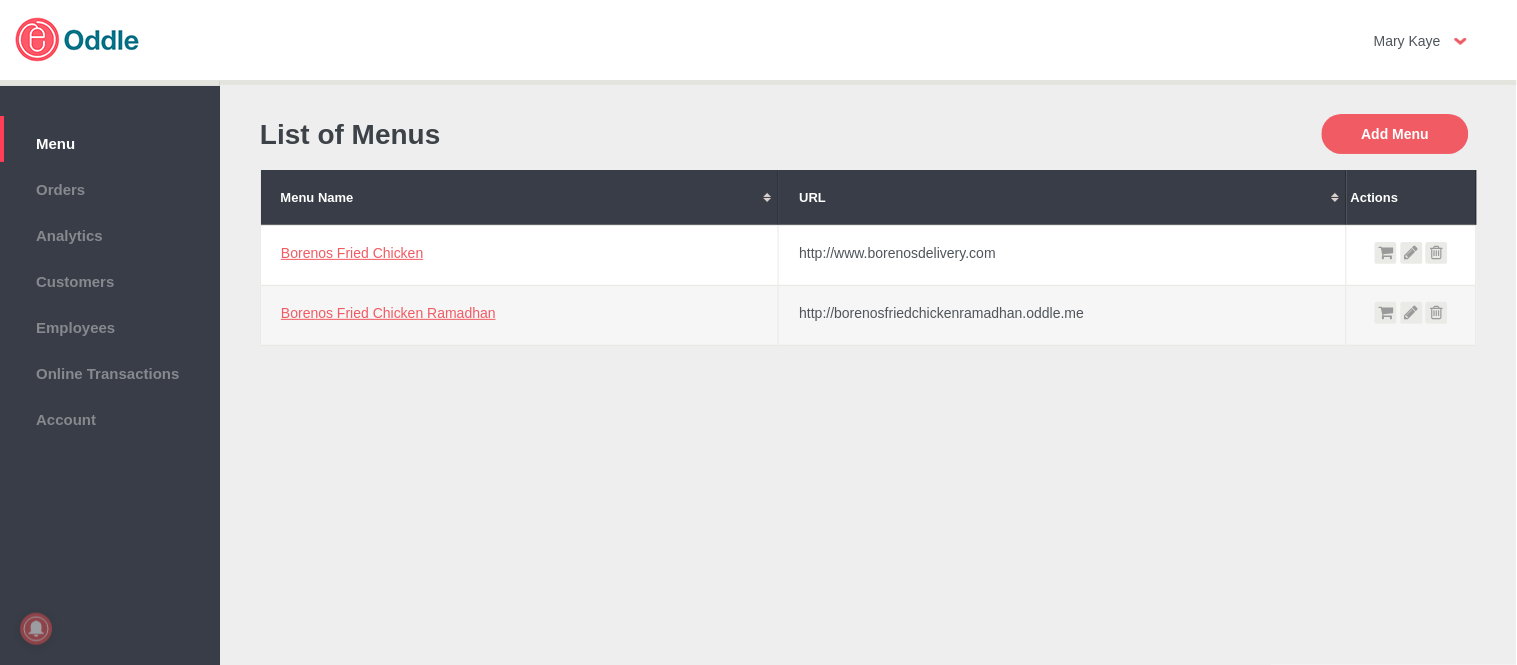 click on "Borenos Fried Chicken" at bounding box center (352, 253) 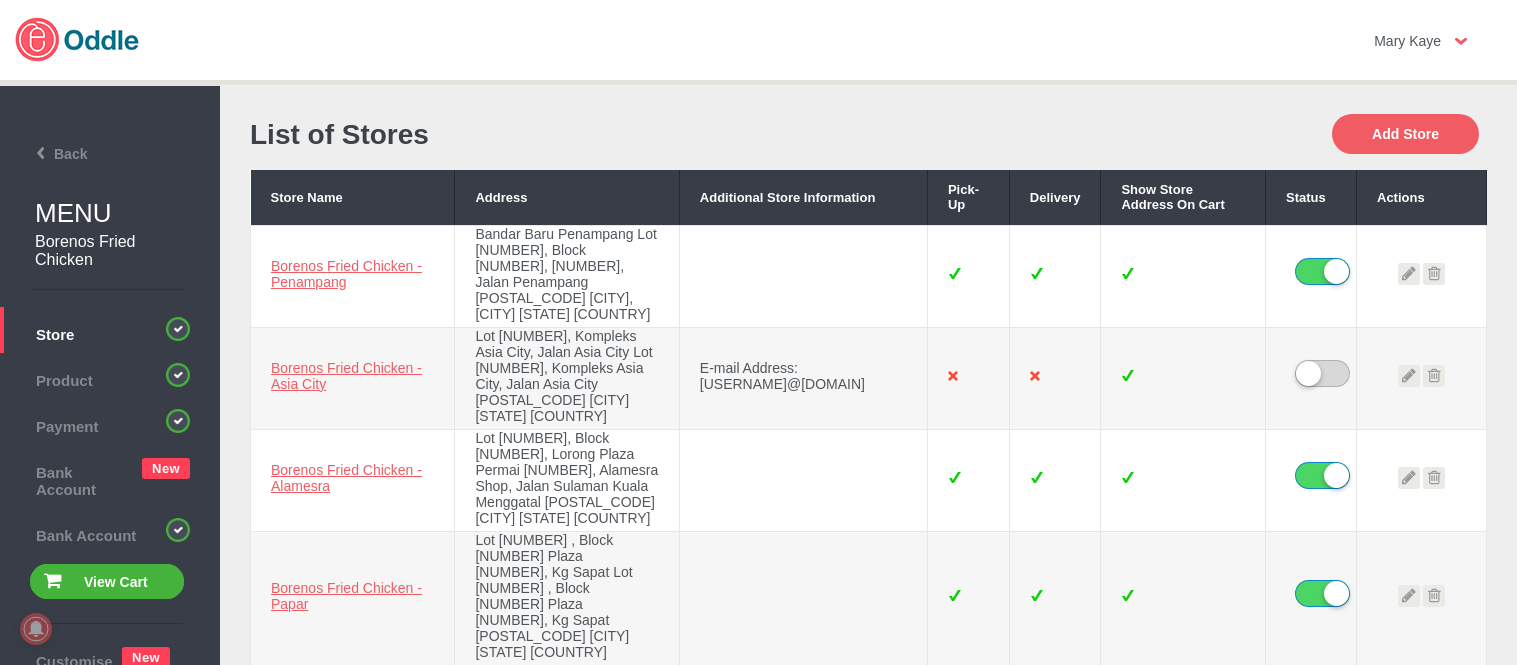 scroll, scrollTop: 0, scrollLeft: 0, axis: both 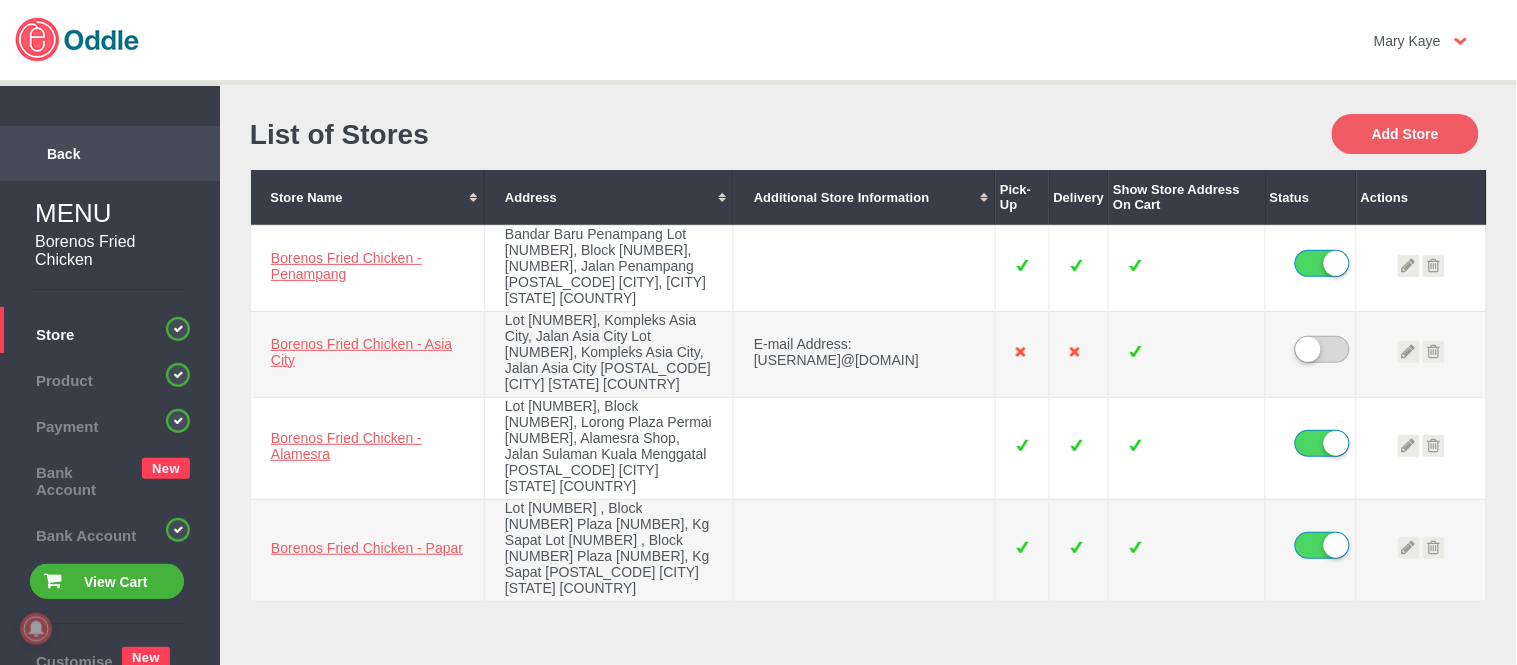 click on "Back" at bounding box center [43, 154] 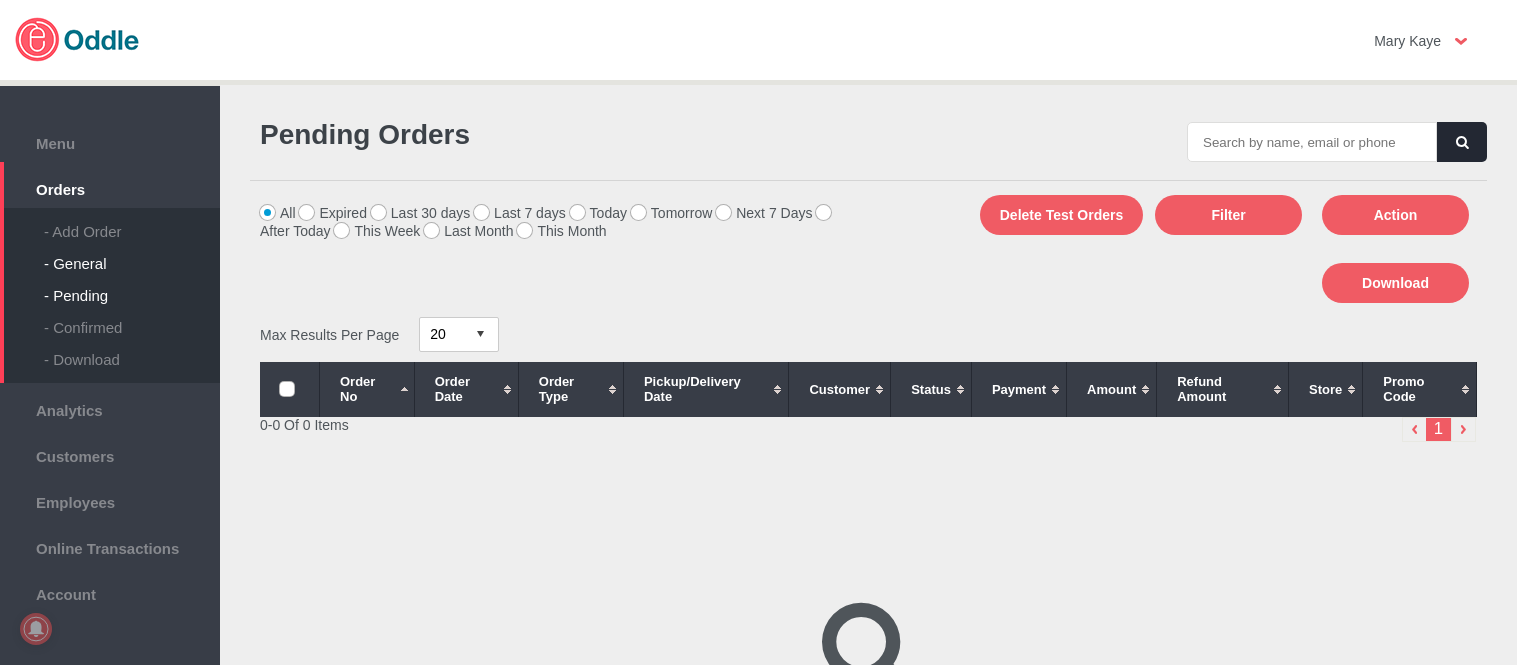scroll, scrollTop: 0, scrollLeft: 0, axis: both 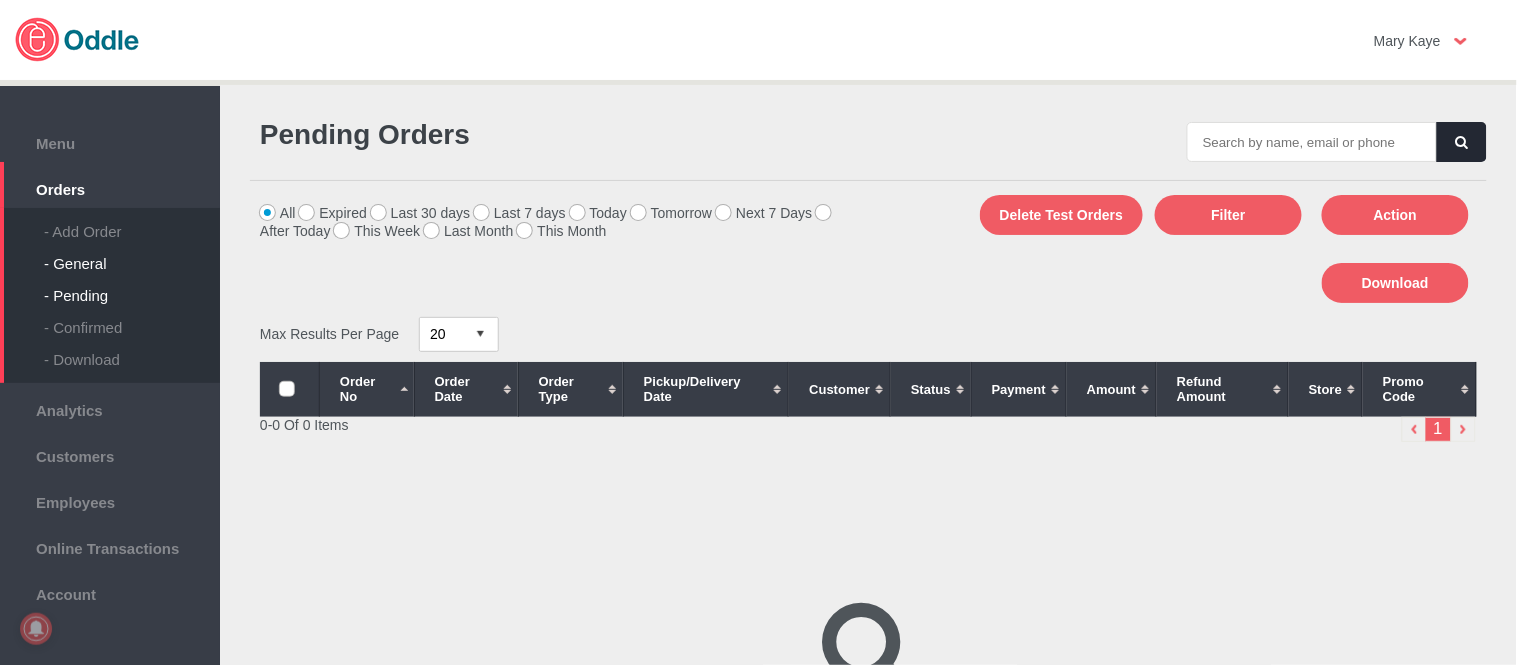 click on "- General" at bounding box center [132, 256] 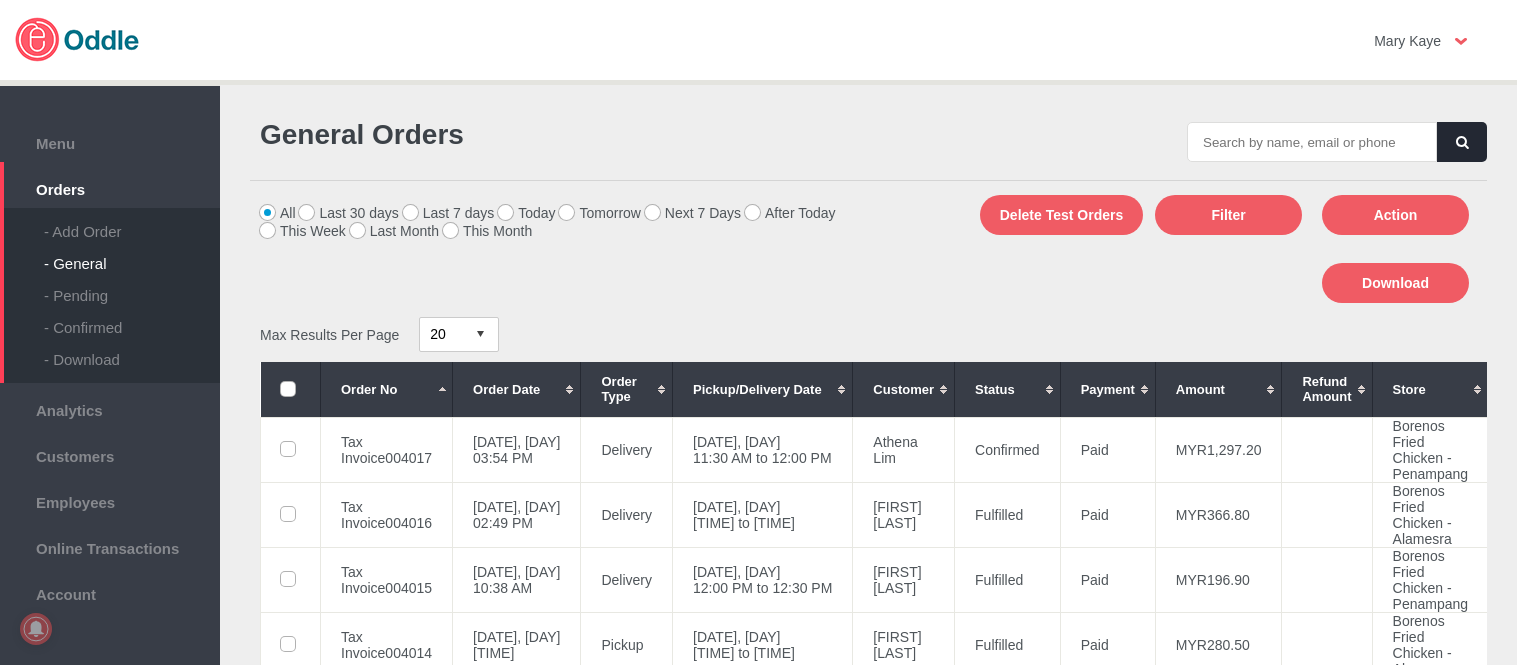 scroll, scrollTop: 0, scrollLeft: 0, axis: both 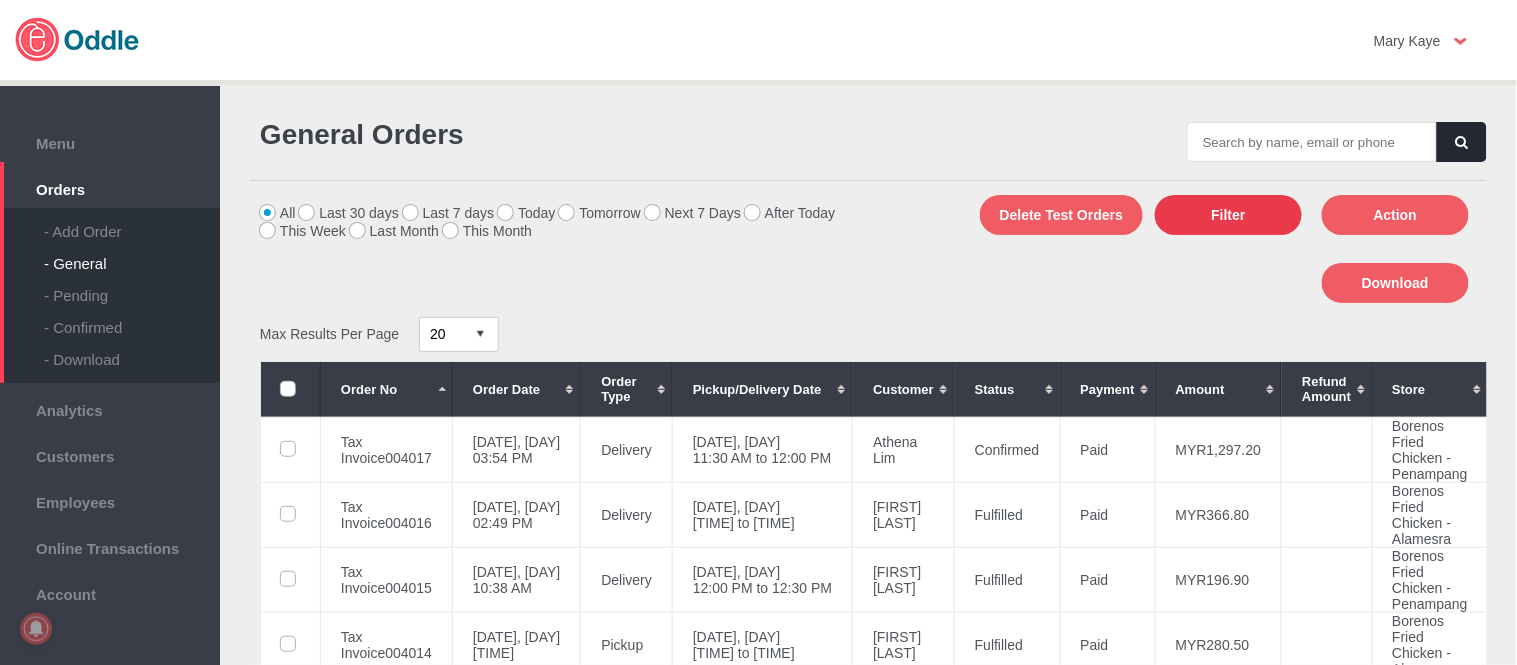 click on "Filter" at bounding box center (1228, 215) 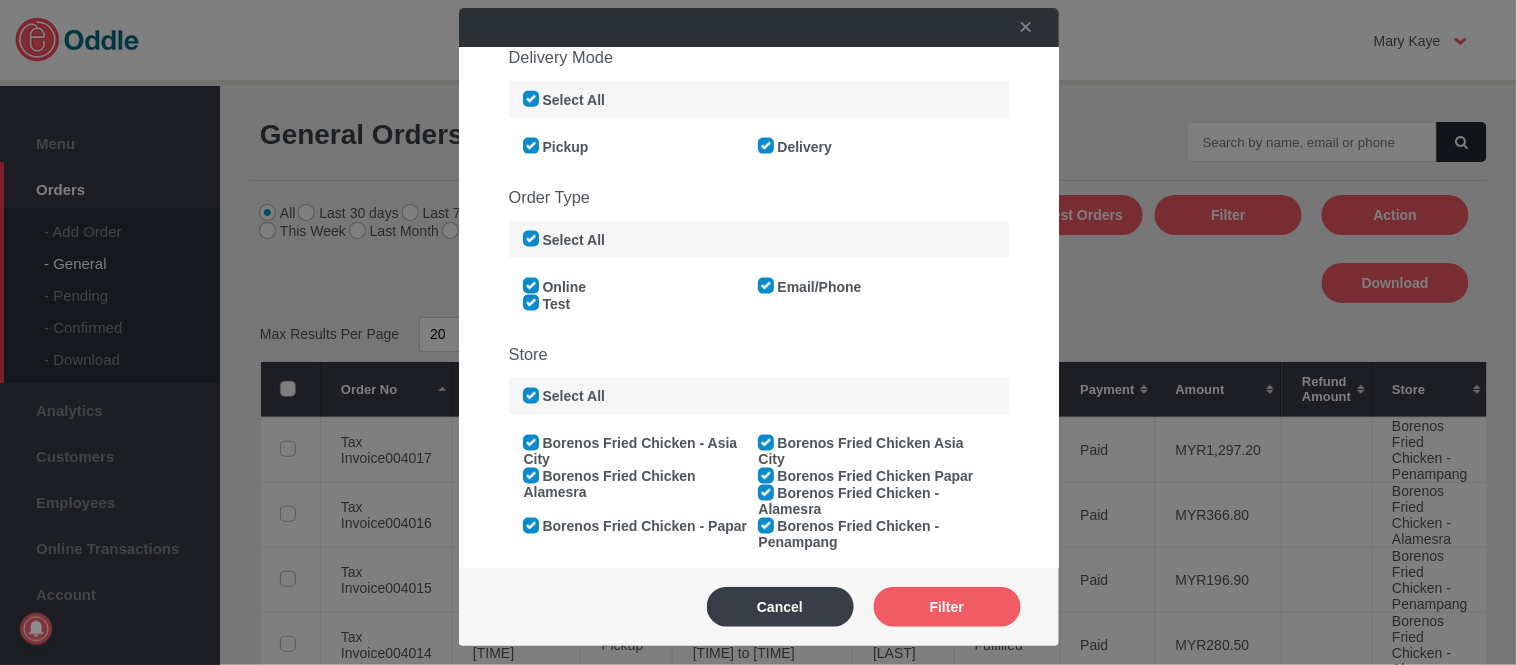 scroll, scrollTop: 666, scrollLeft: 0, axis: vertical 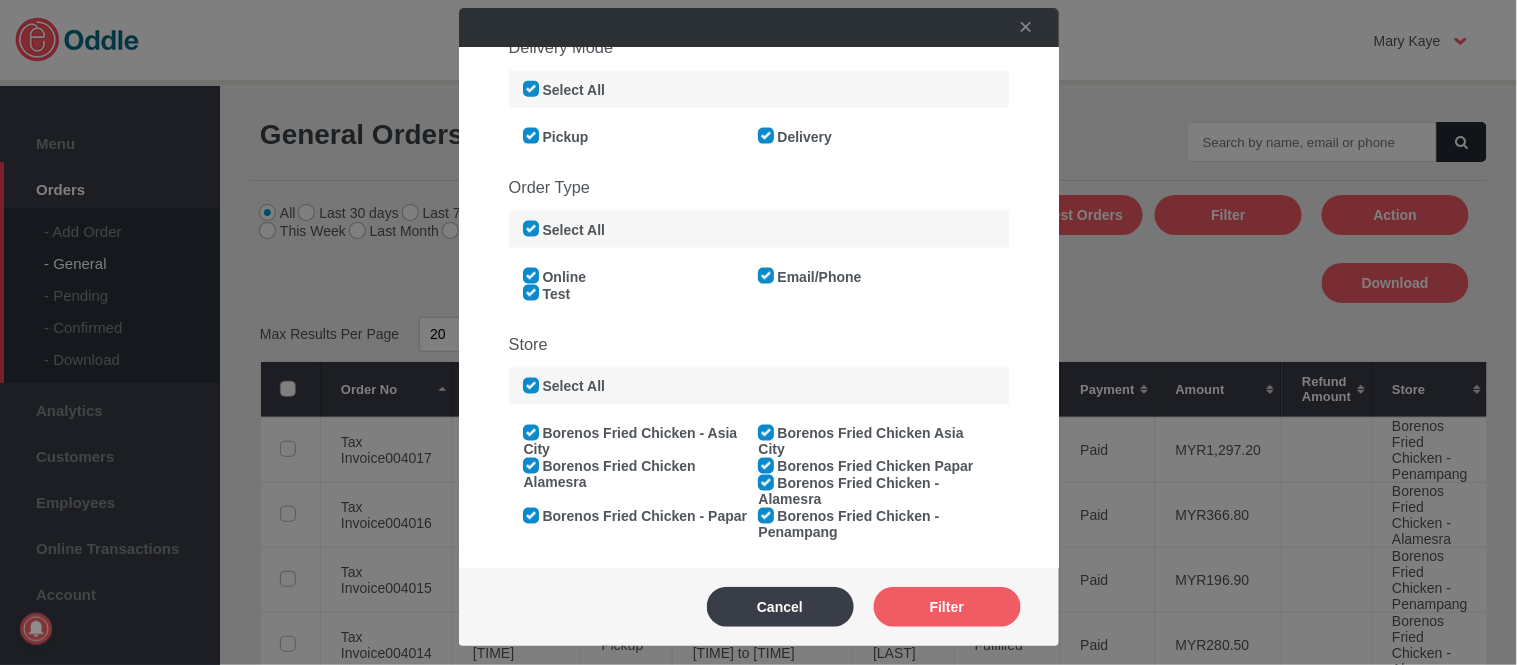 click on "Borenos Fried Chicken - Asia City" at bounding box center (631, 442) 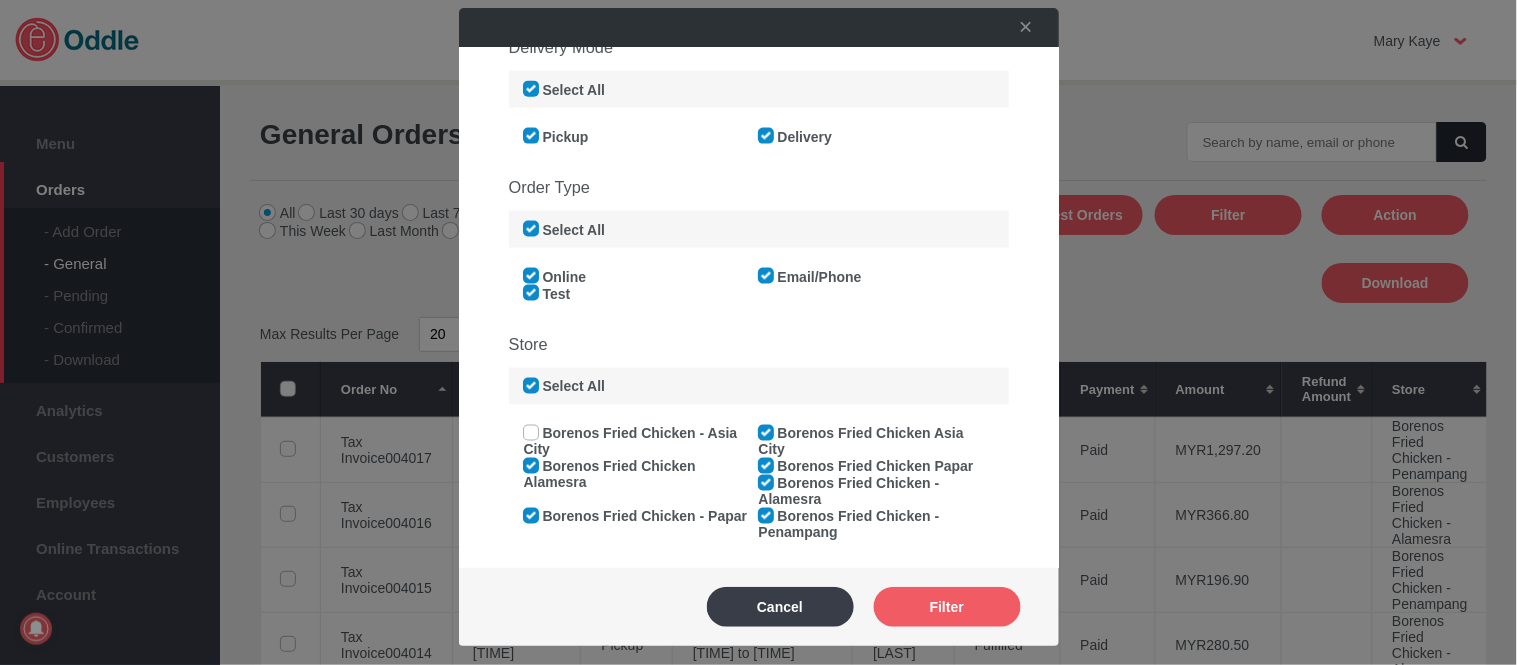 click on "Borenos Fried Chicken Alamesra" at bounding box center (610, 475) 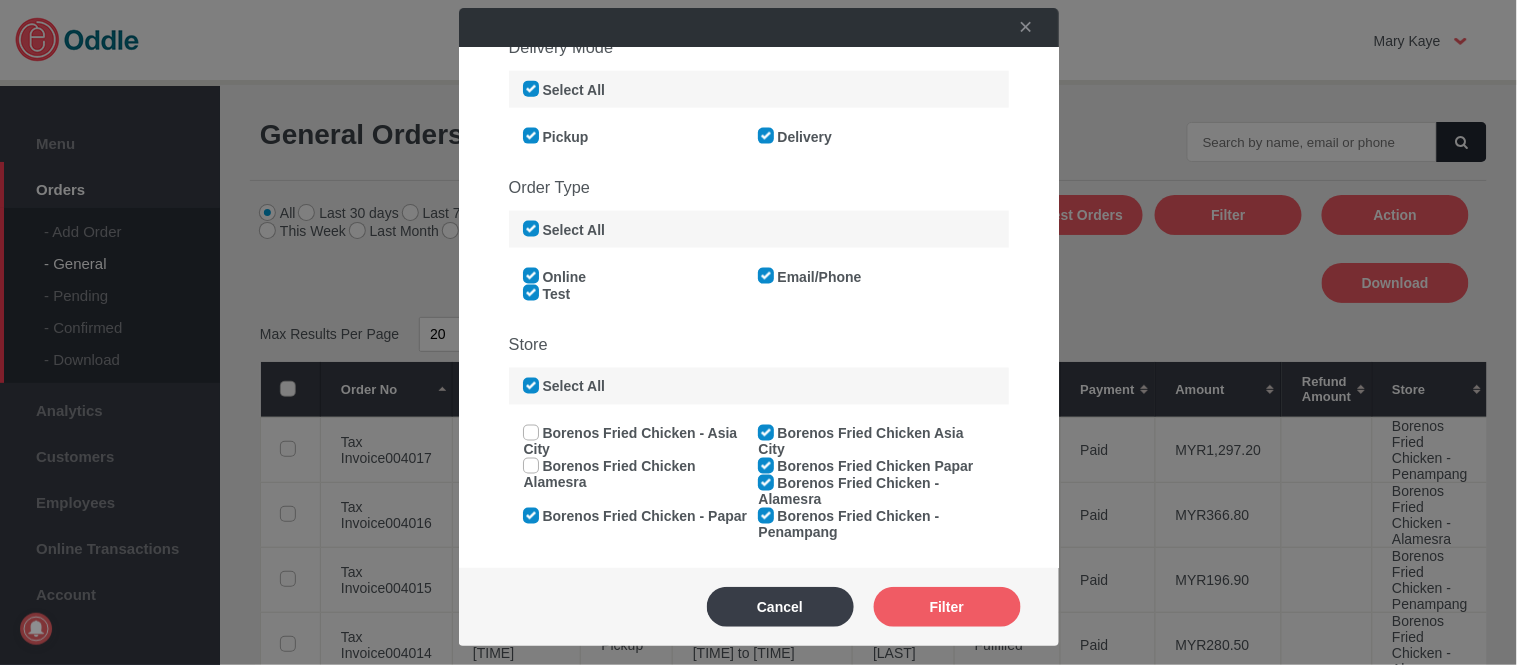 click on "Borenos Fried Chicken - Papar" at bounding box center [636, 517] 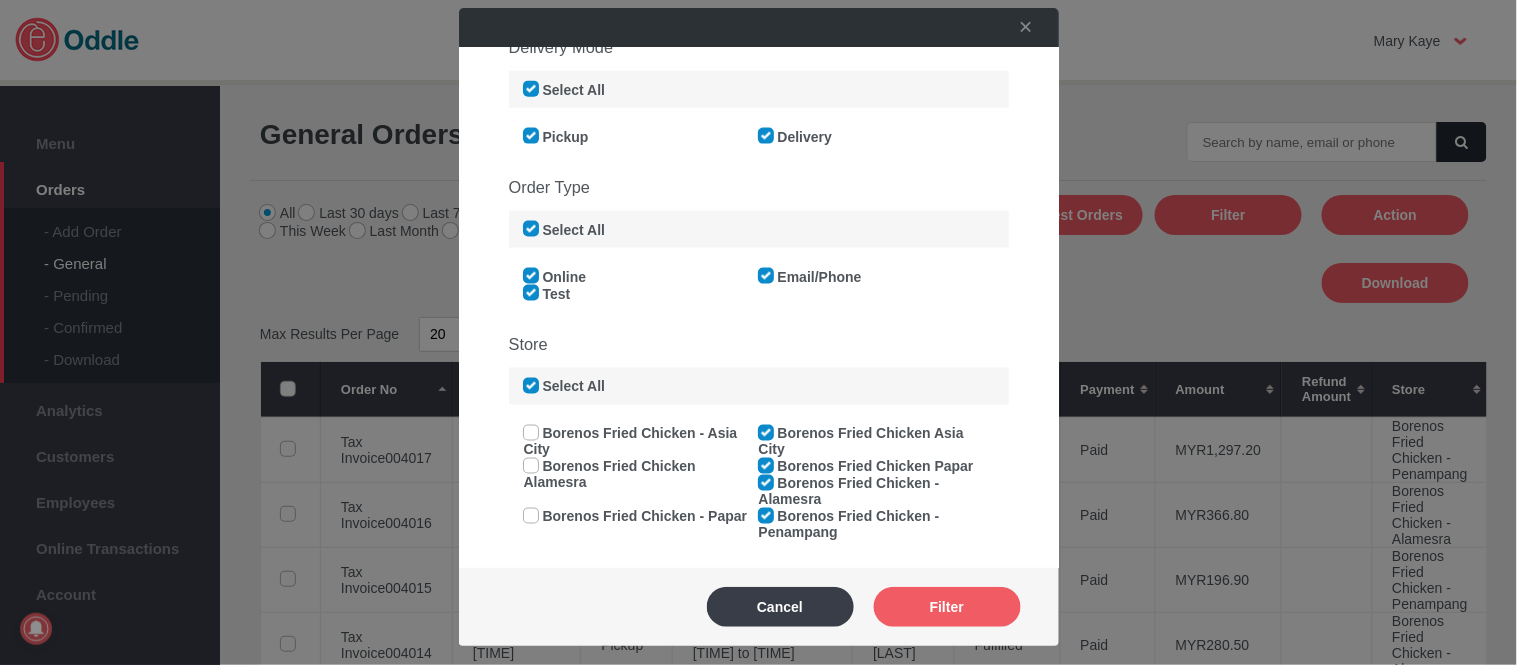 click on "Borenos Fried Chicken Asia City" at bounding box center (861, 442) 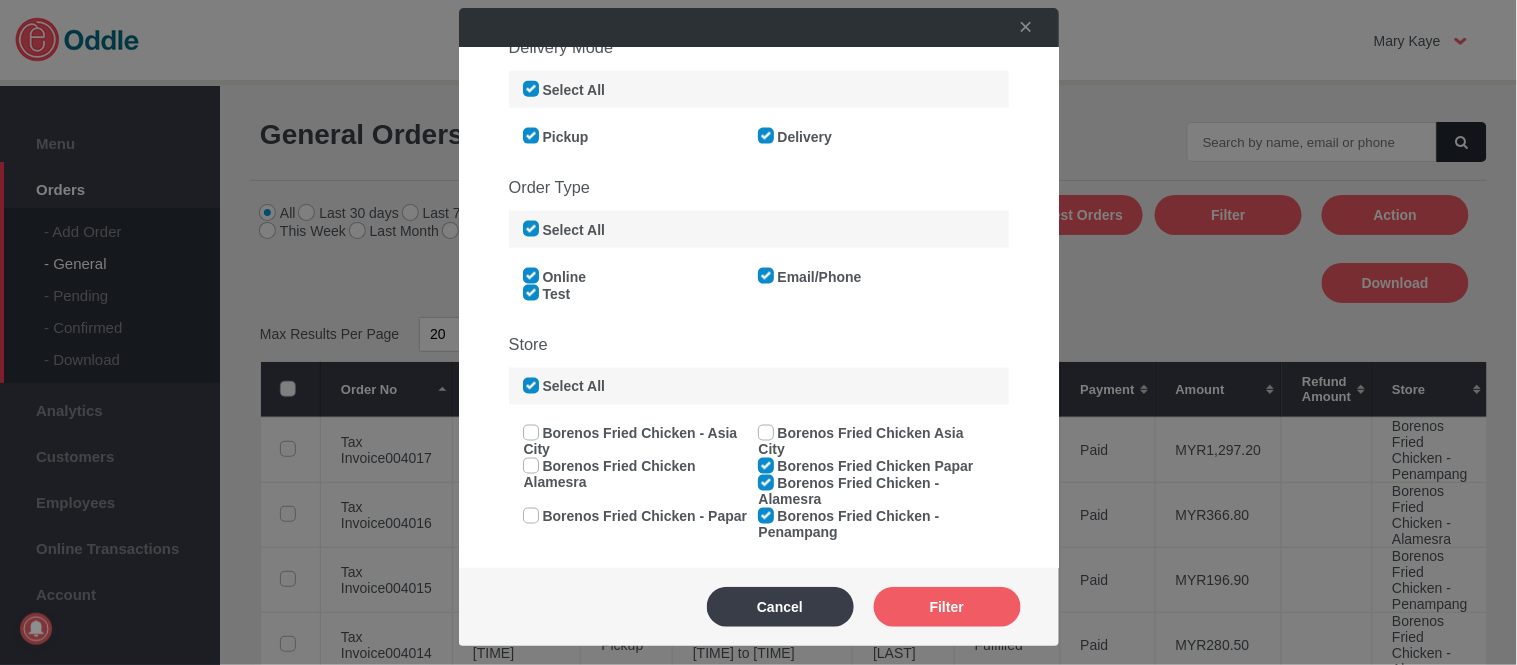 click on "Borenos Fried Chicken Papar" at bounding box center [866, 467] 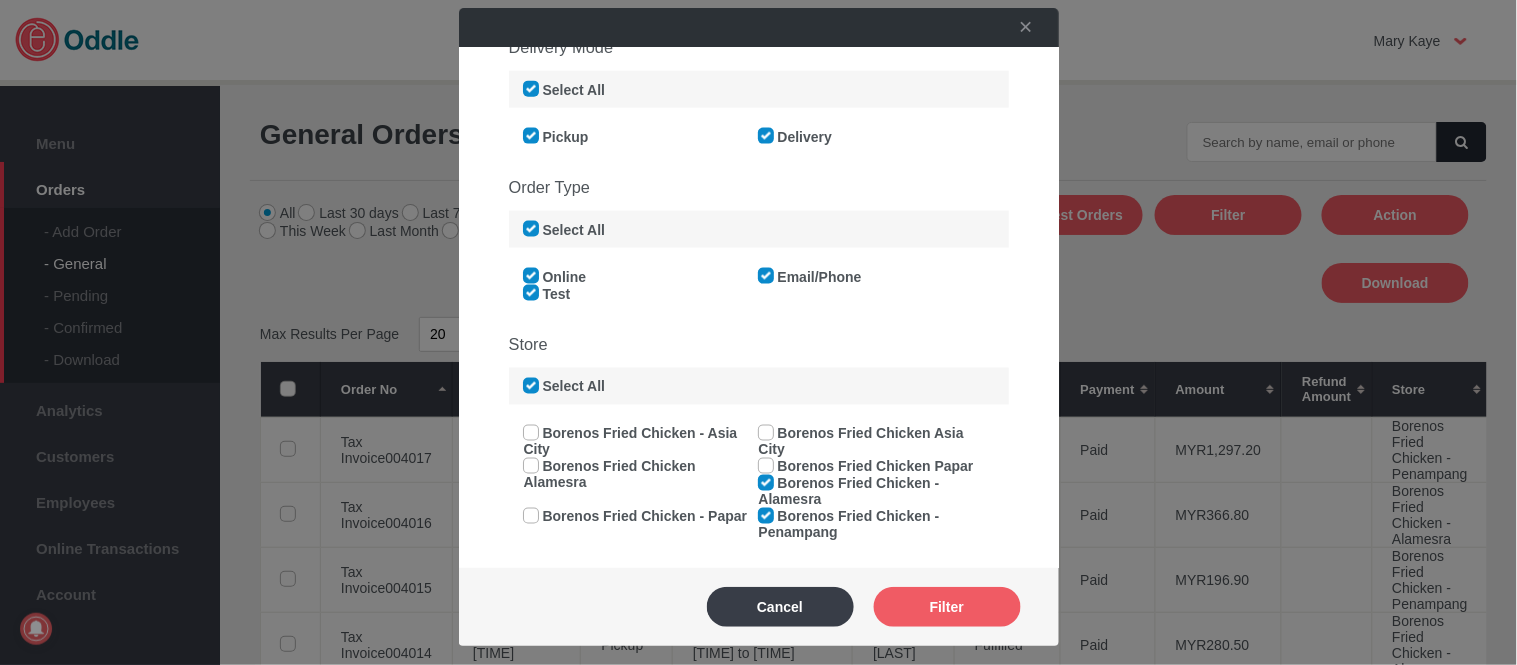click on "Borenos Fried Chicken - Alamesra" at bounding box center (849, 492) 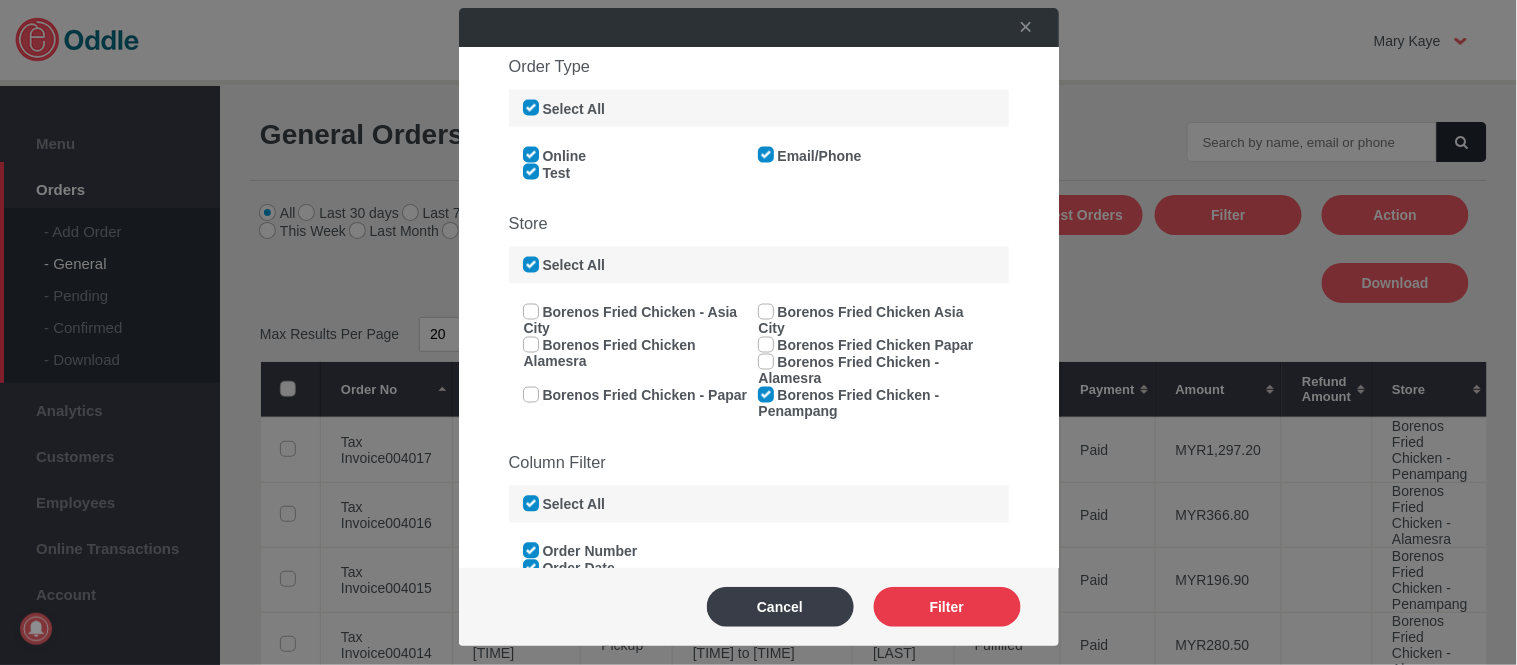 scroll, scrollTop: 975, scrollLeft: 0, axis: vertical 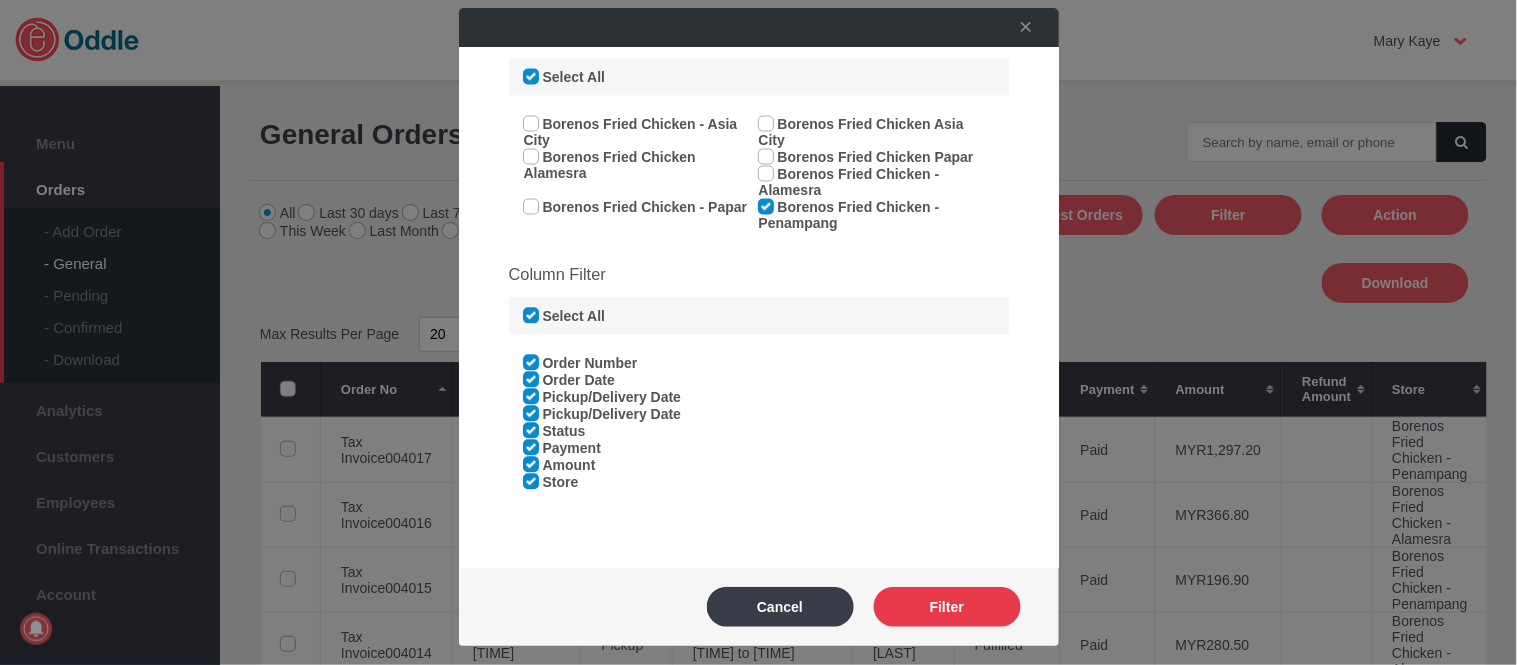 click on "Filter" at bounding box center (947, 607) 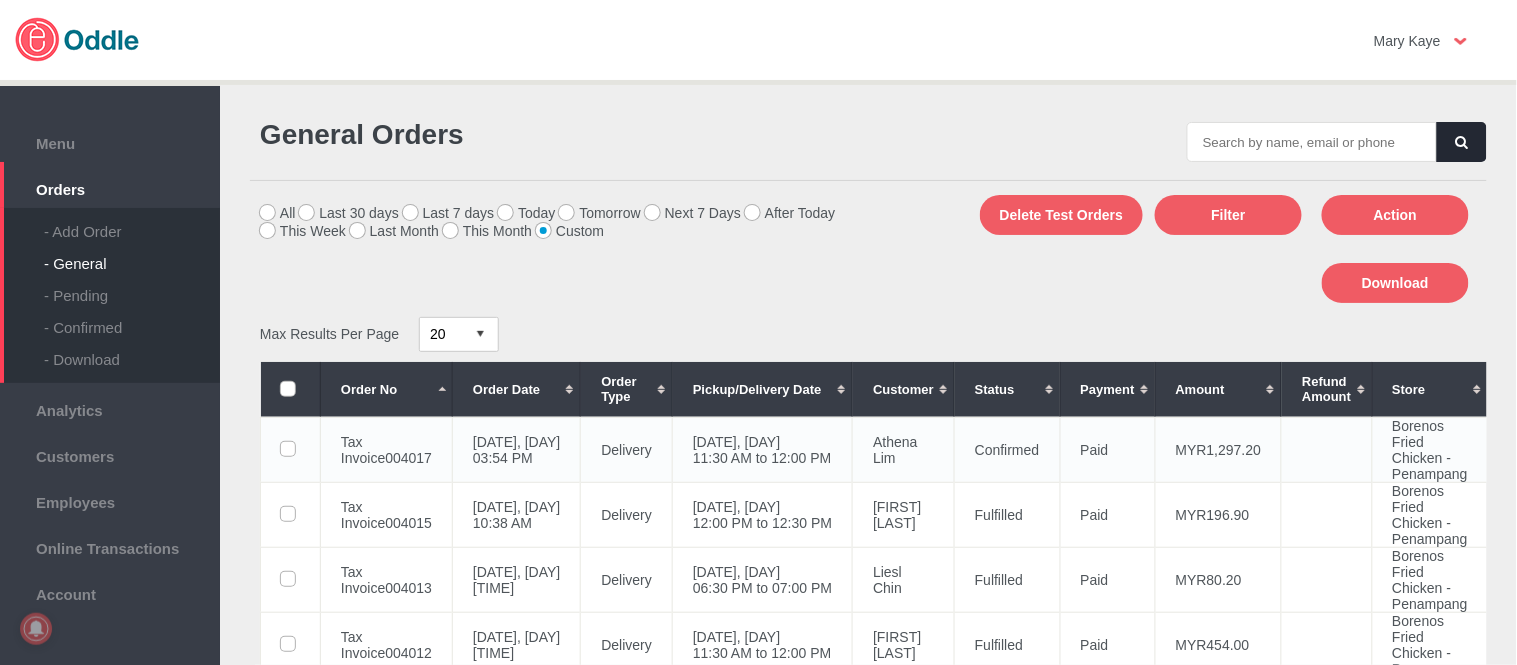 click on "[DATE], [DAY] [TIME] to [TIME]" at bounding box center (763, 449) 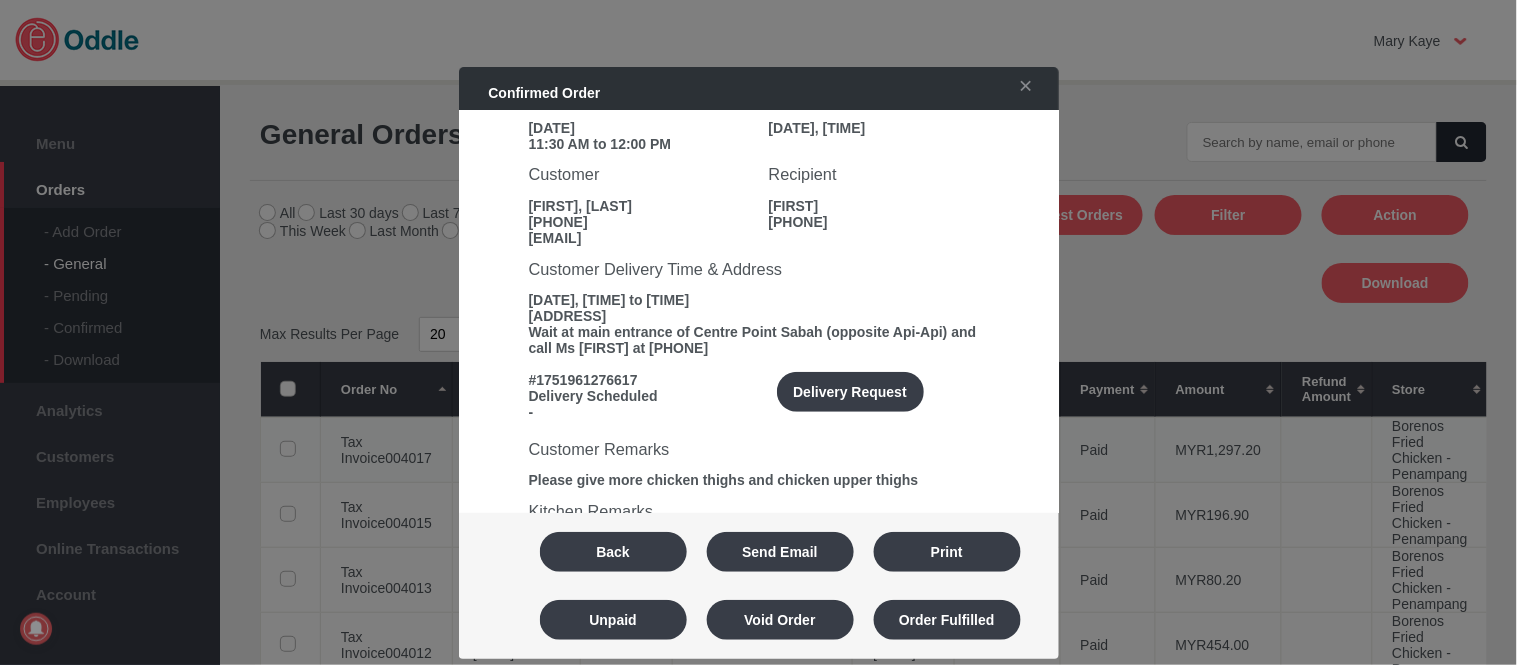 scroll, scrollTop: 222, scrollLeft: 0, axis: vertical 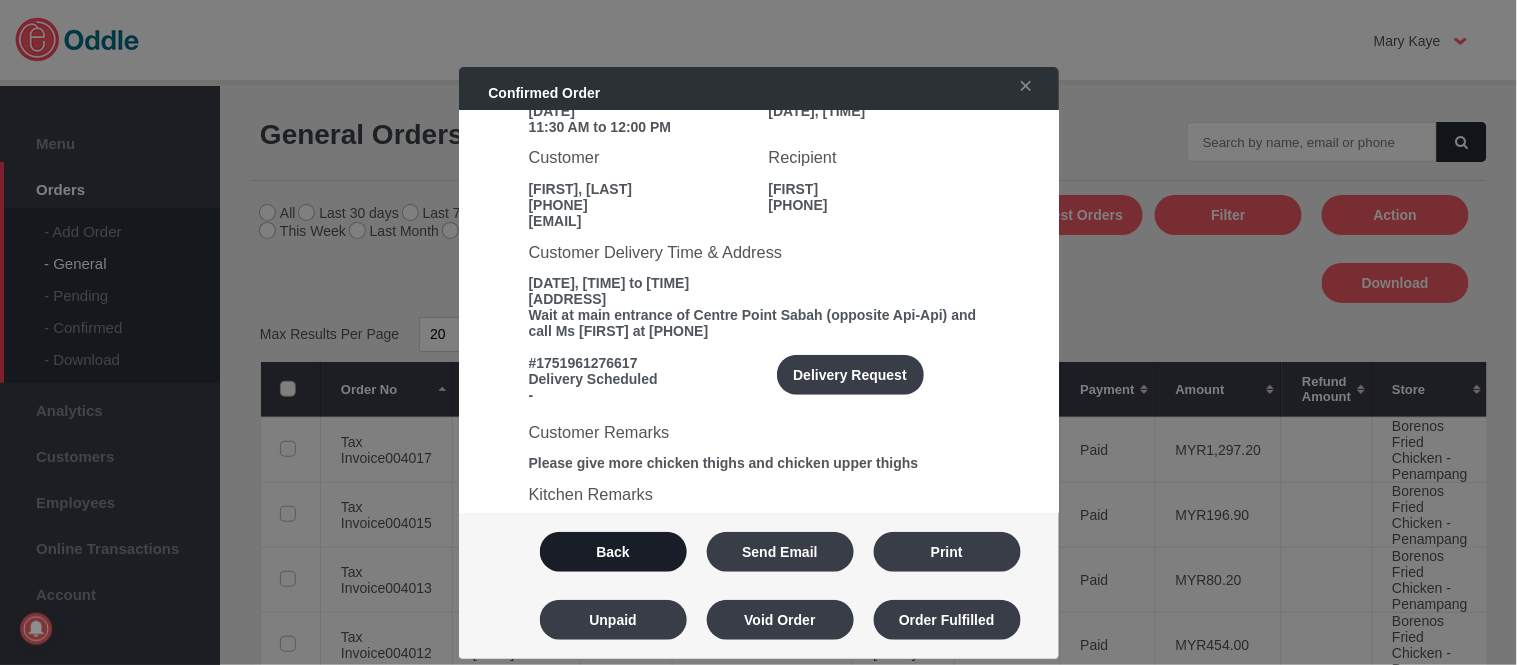 click on "Back" at bounding box center [613, 552] 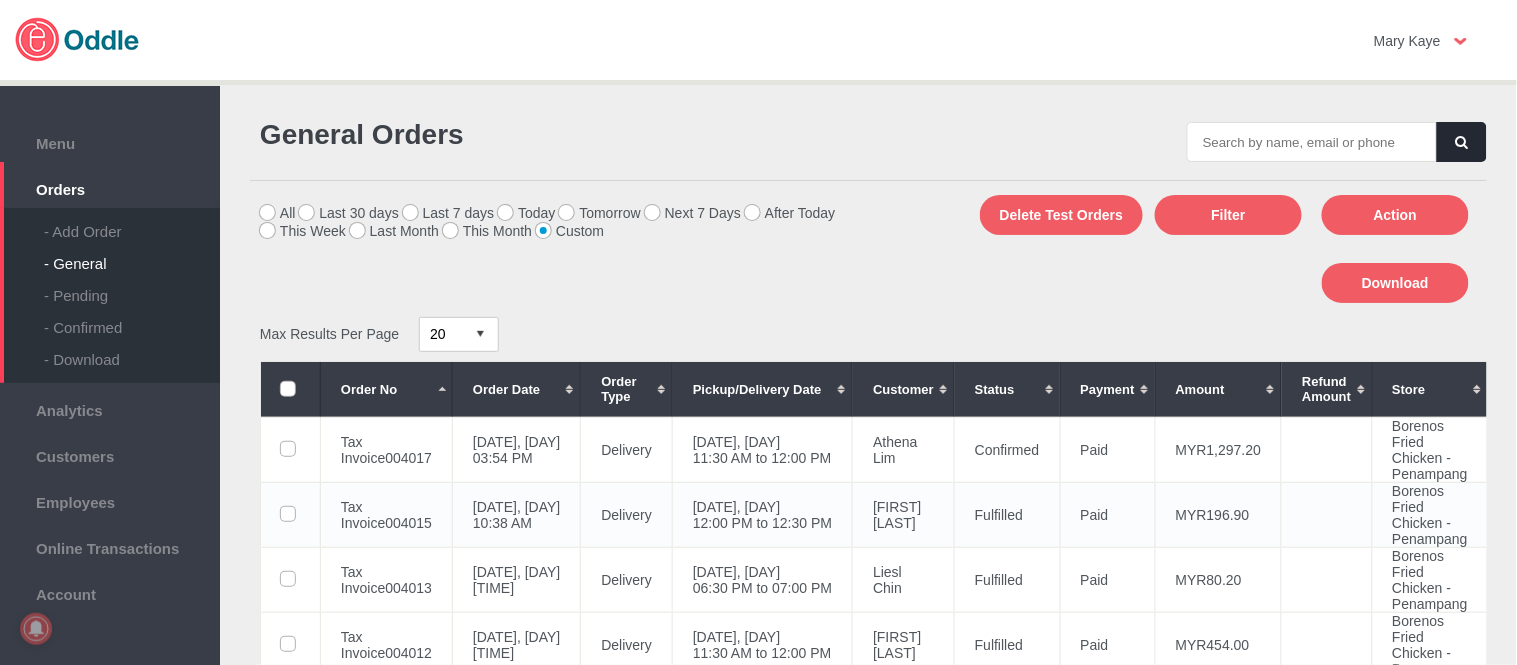 click on "[DATE], [DAY] [TIME] to [TIME]" at bounding box center (763, 449) 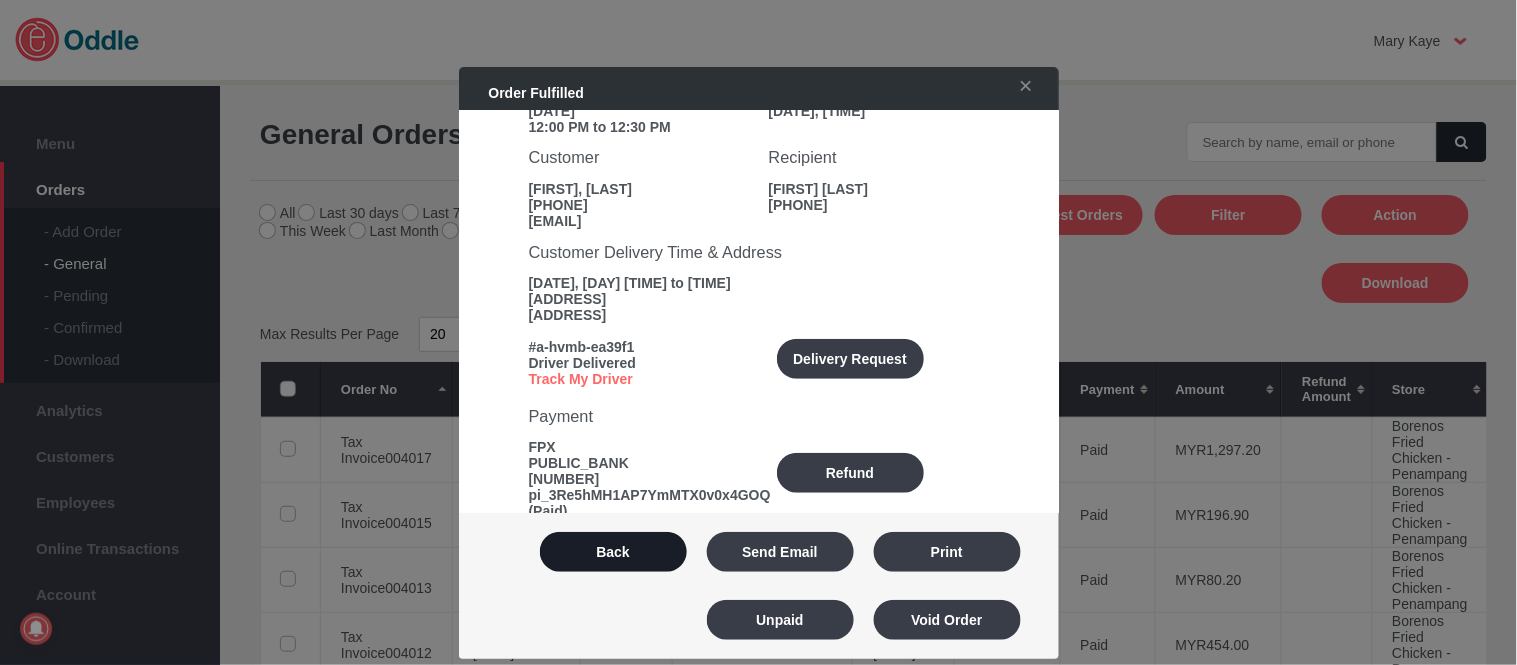 click on "Back" at bounding box center [613, 552] 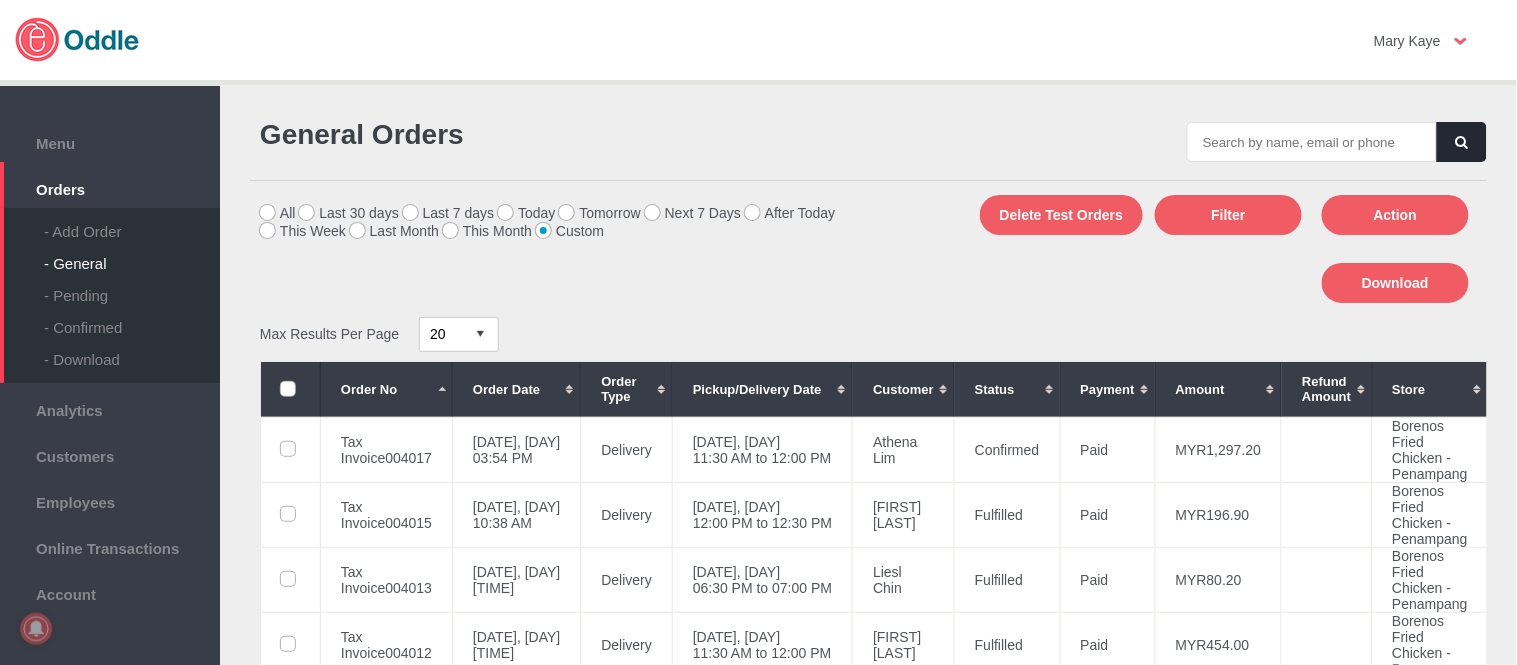 scroll, scrollTop: 111, scrollLeft: 0, axis: vertical 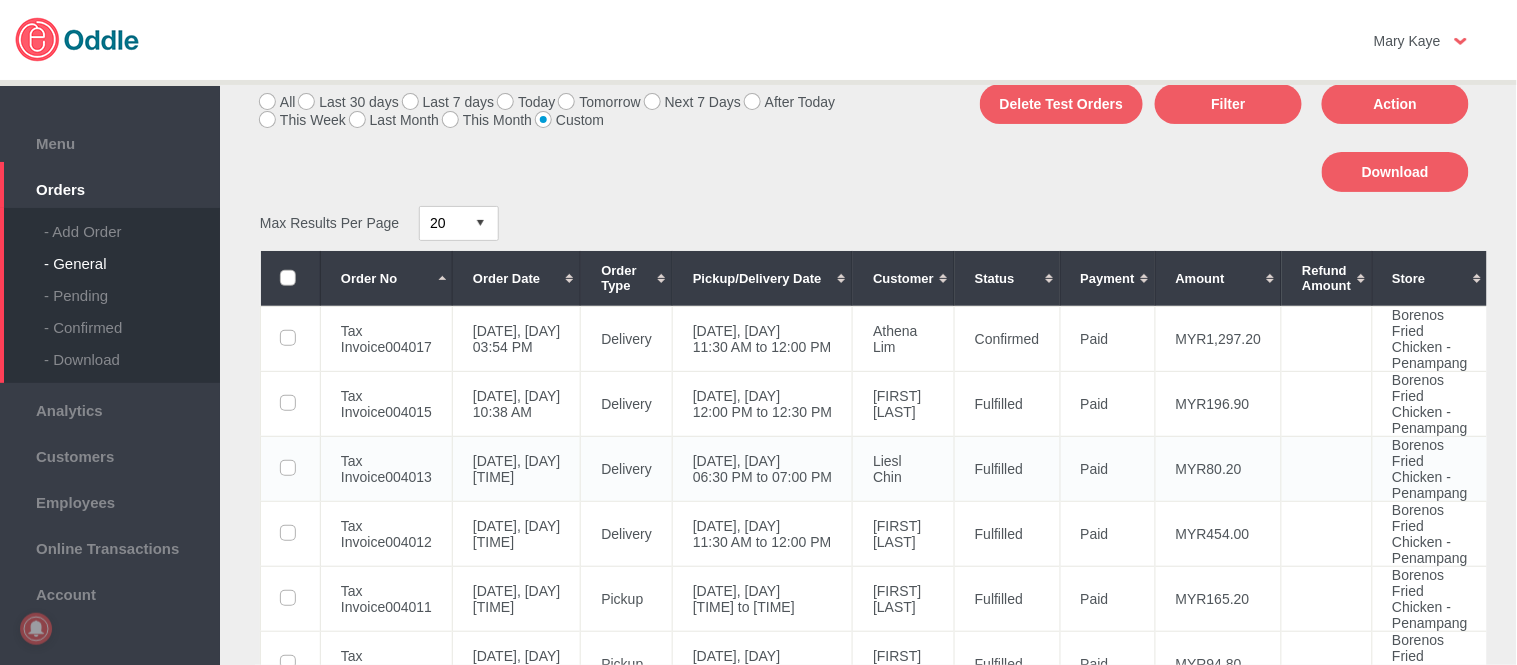 click on "[DATE], [DAY] [TIME] to [TIME]" at bounding box center [763, 338] 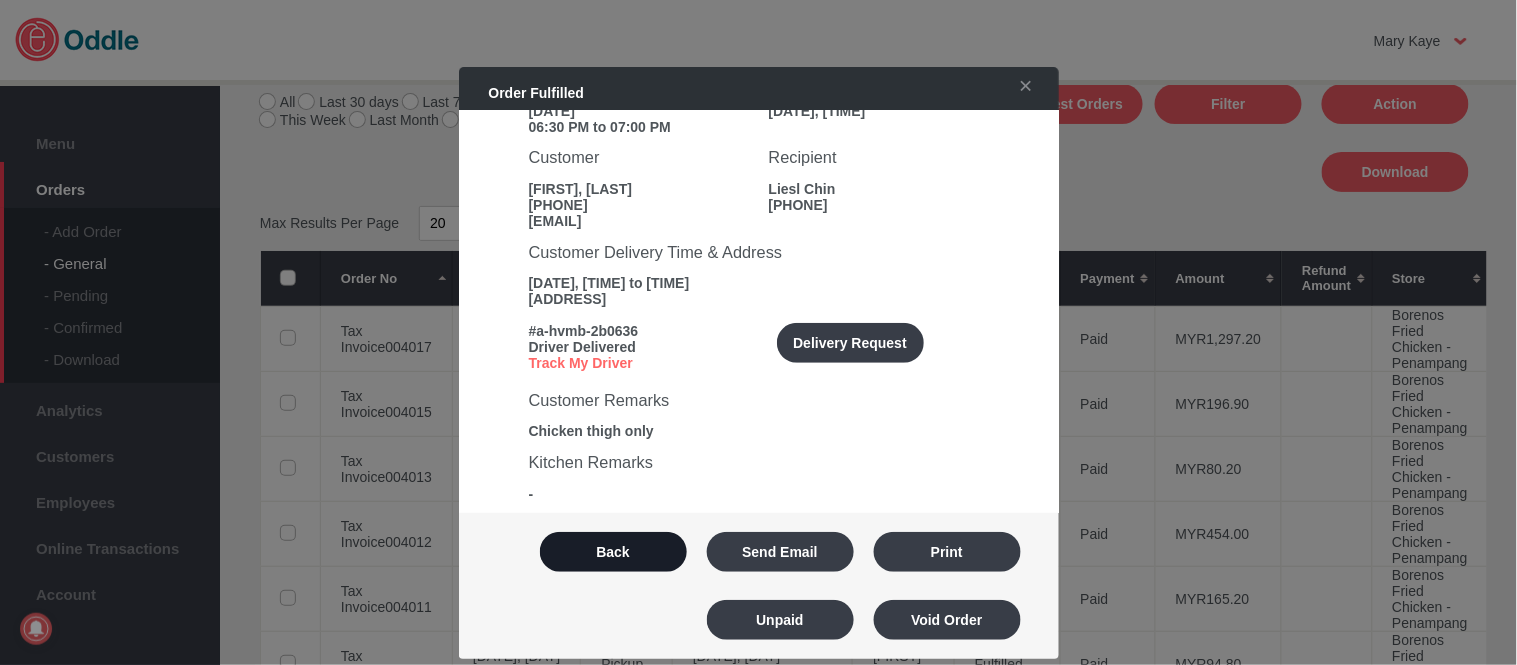click on "Back" at bounding box center (613, 552) 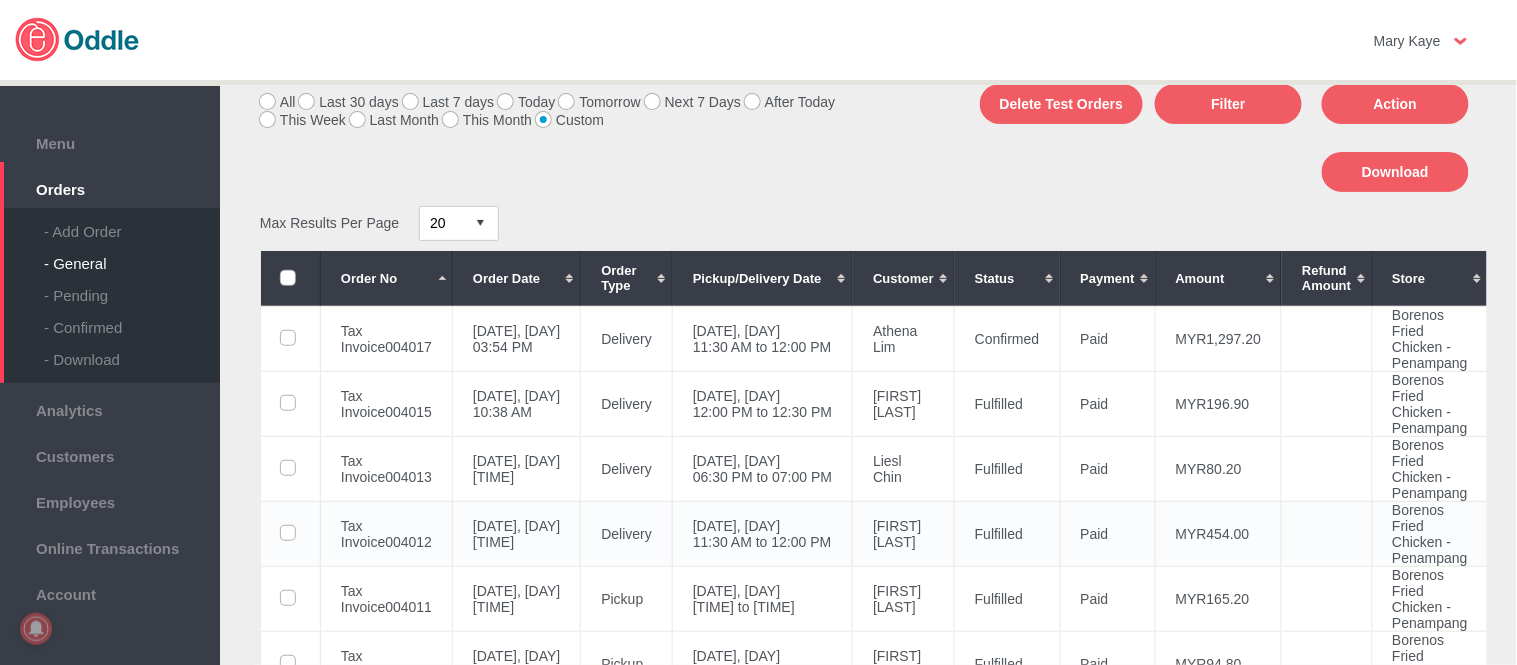 click on "[DATE], [DAY] [TIME] to [TIME]" at bounding box center (763, 338) 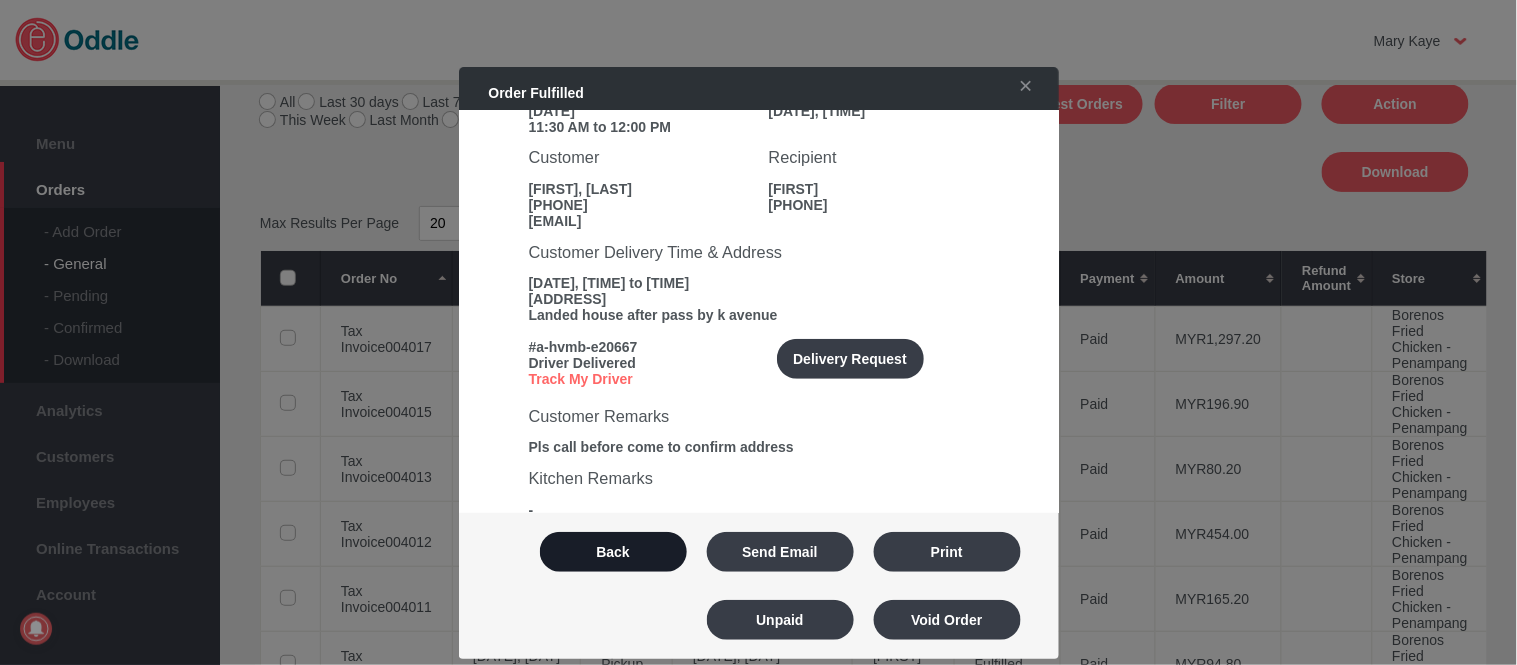 click on "Back" at bounding box center (613, 552) 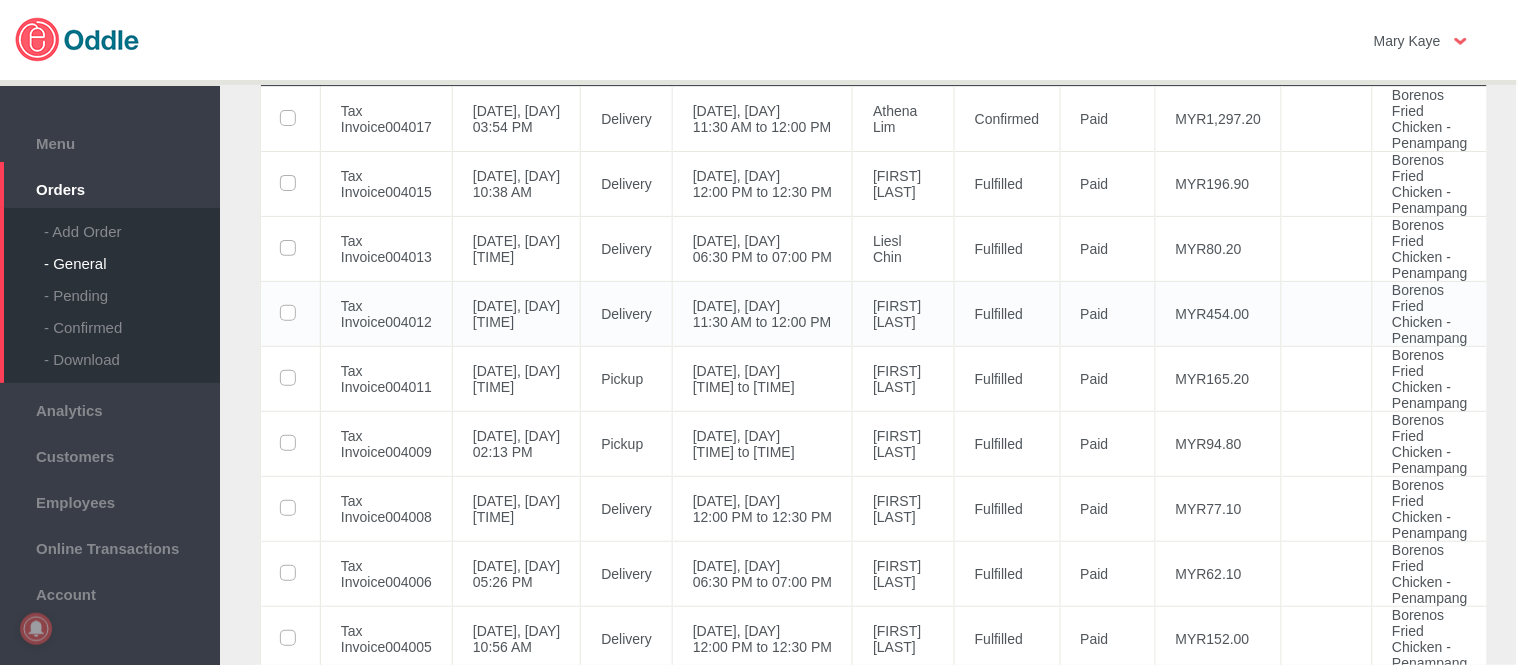 scroll, scrollTop: 333, scrollLeft: 0, axis: vertical 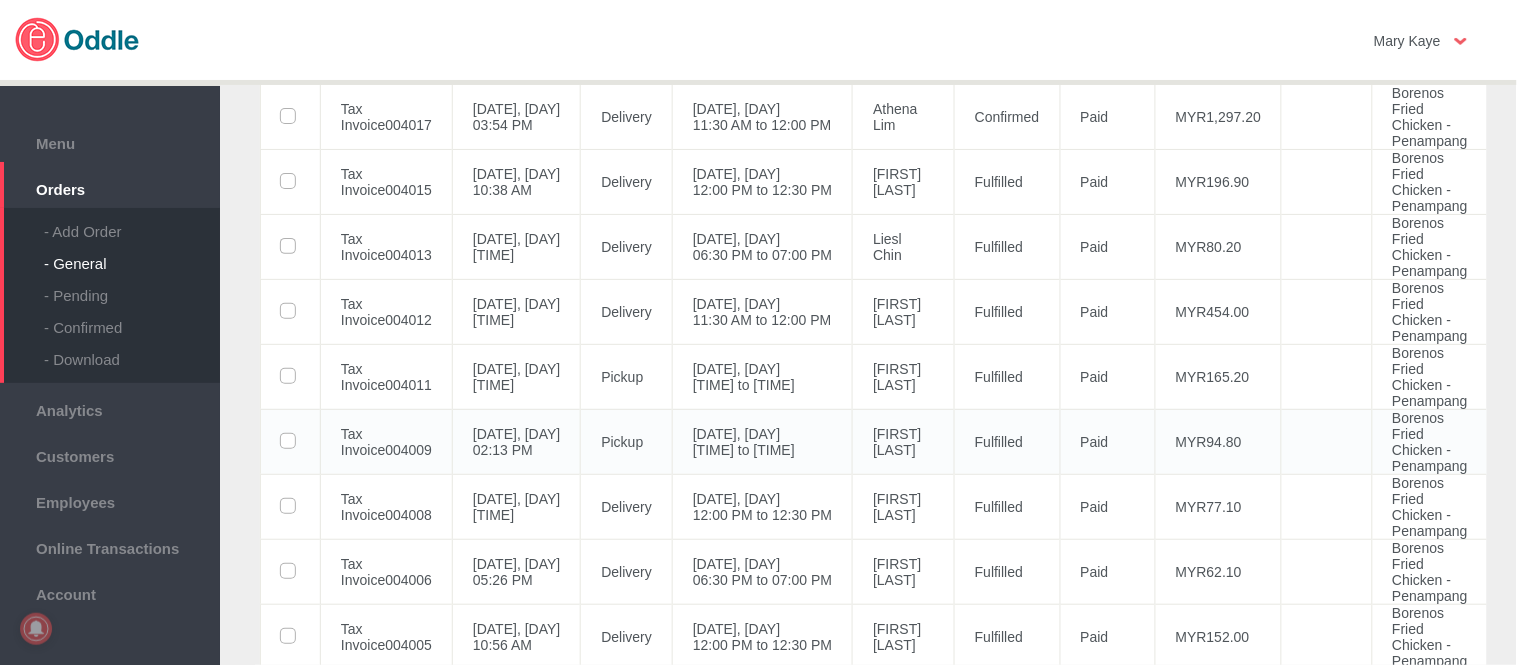 click on "[DATE], [DAY] [TIME] to [TIME]" at bounding box center (763, 116) 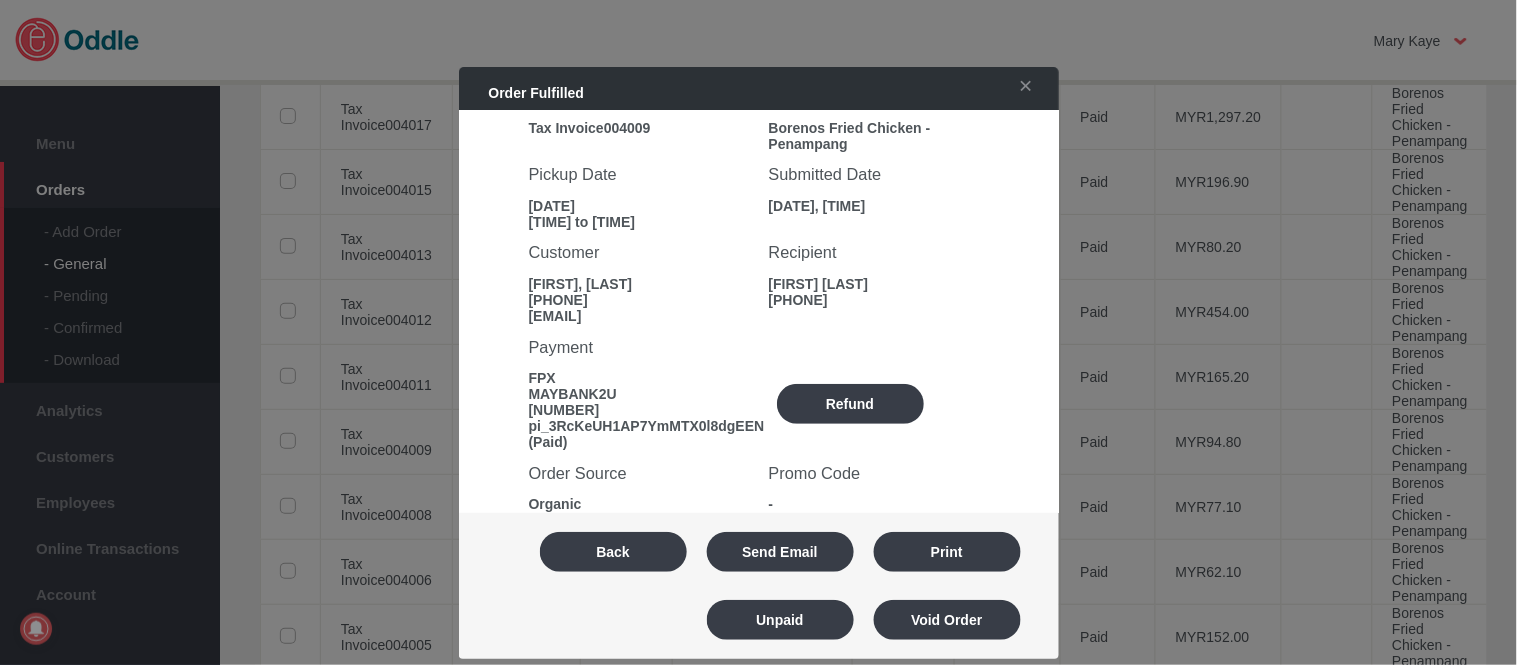 scroll, scrollTop: 0, scrollLeft: 0, axis: both 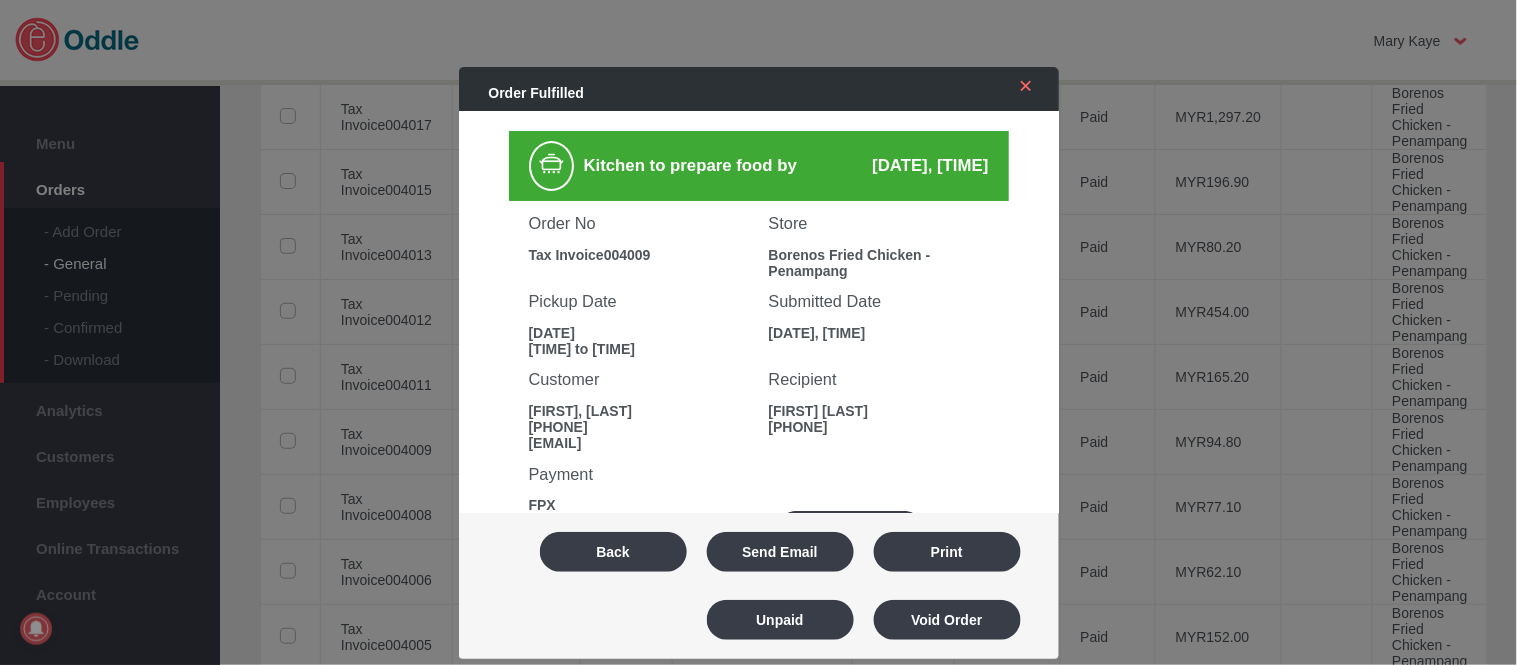 click on "✕" at bounding box center [1021, 86] 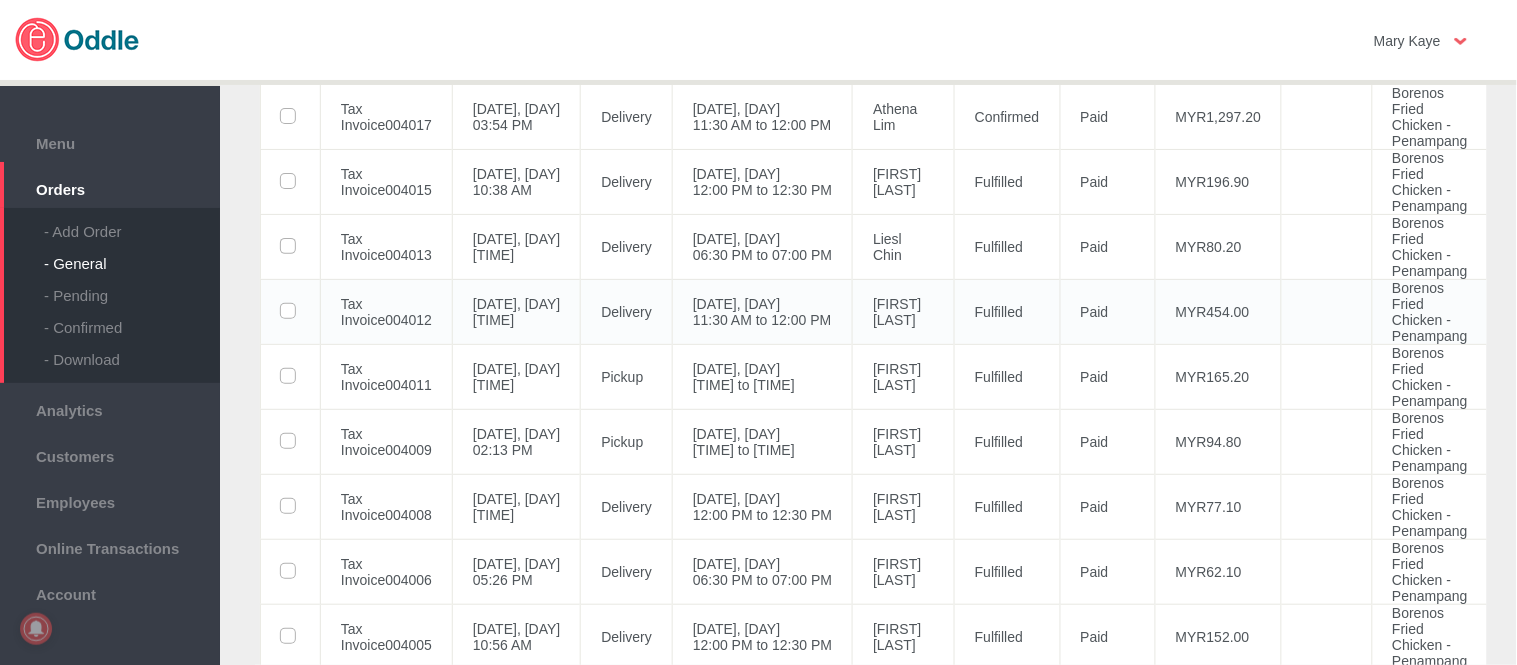 click on "[DATE], [DAY] [TIME] to [TIME]" at bounding box center [763, 116] 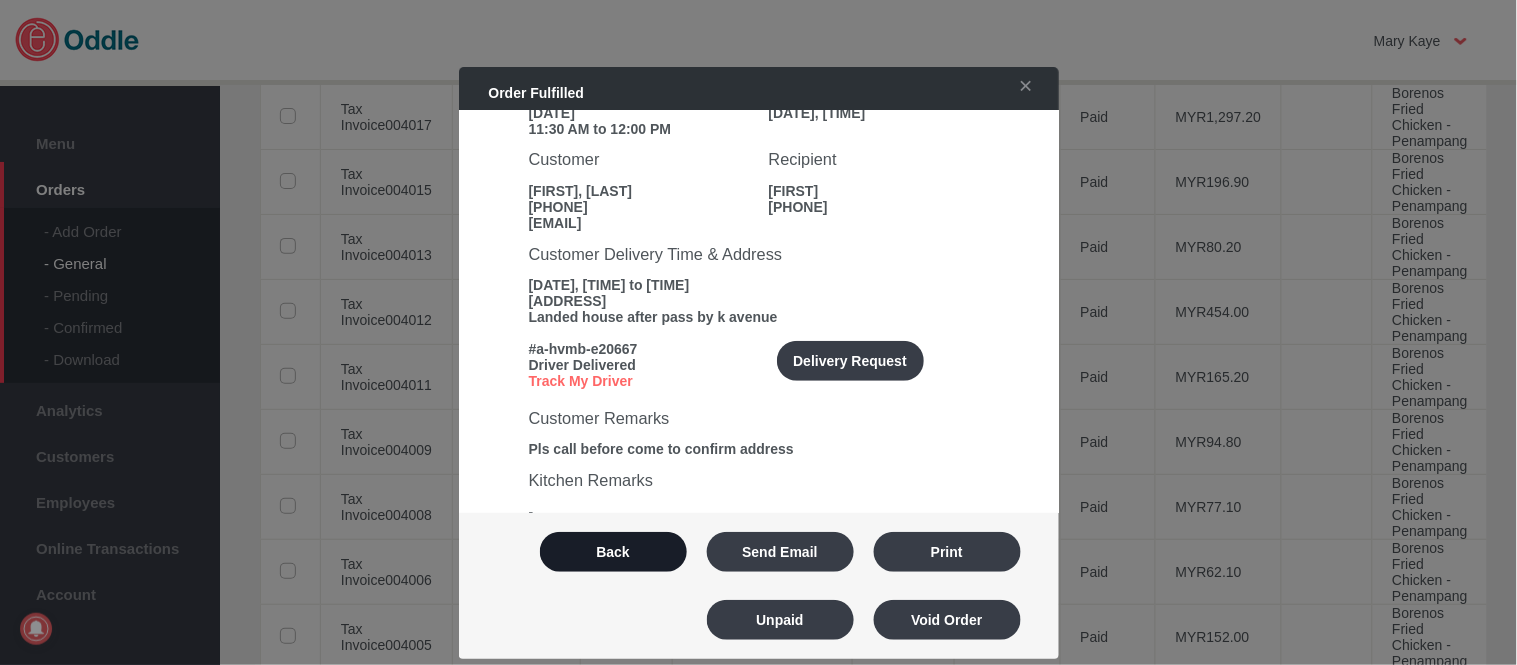 scroll, scrollTop: 222, scrollLeft: 0, axis: vertical 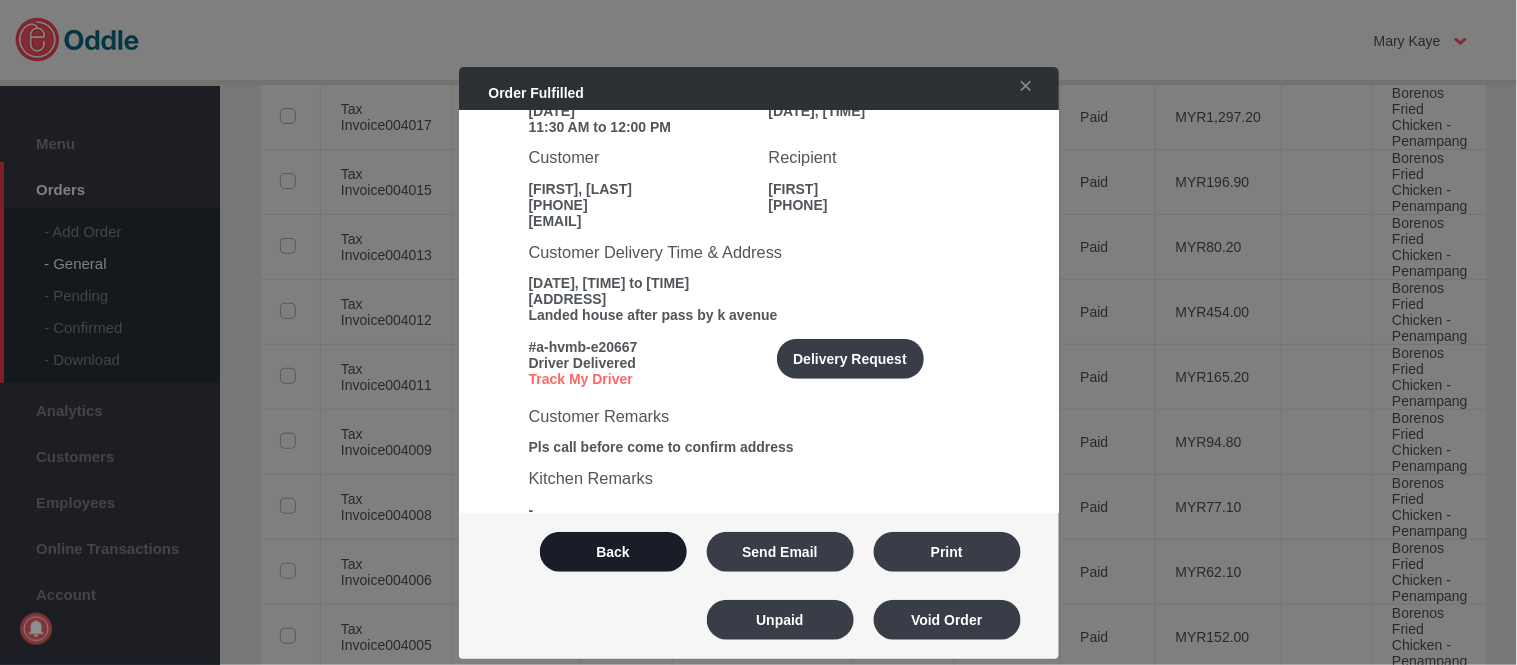 click on "Back" at bounding box center [613, 552] 